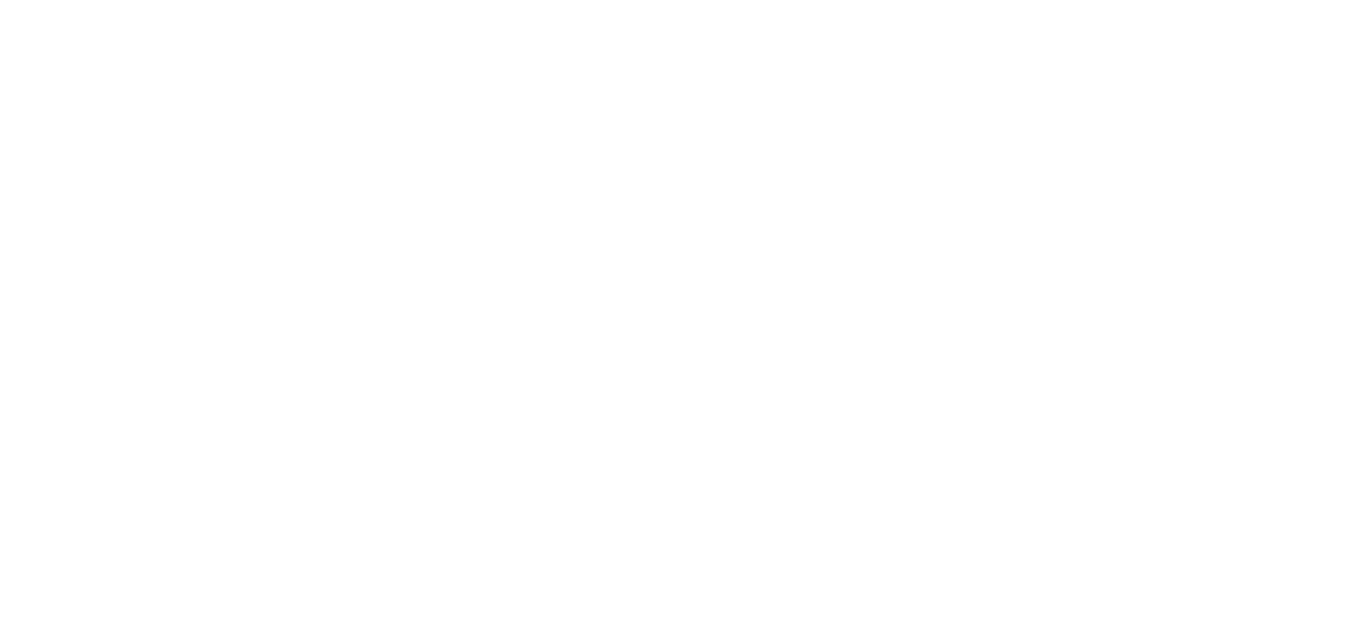 scroll, scrollTop: 0, scrollLeft: 0, axis: both 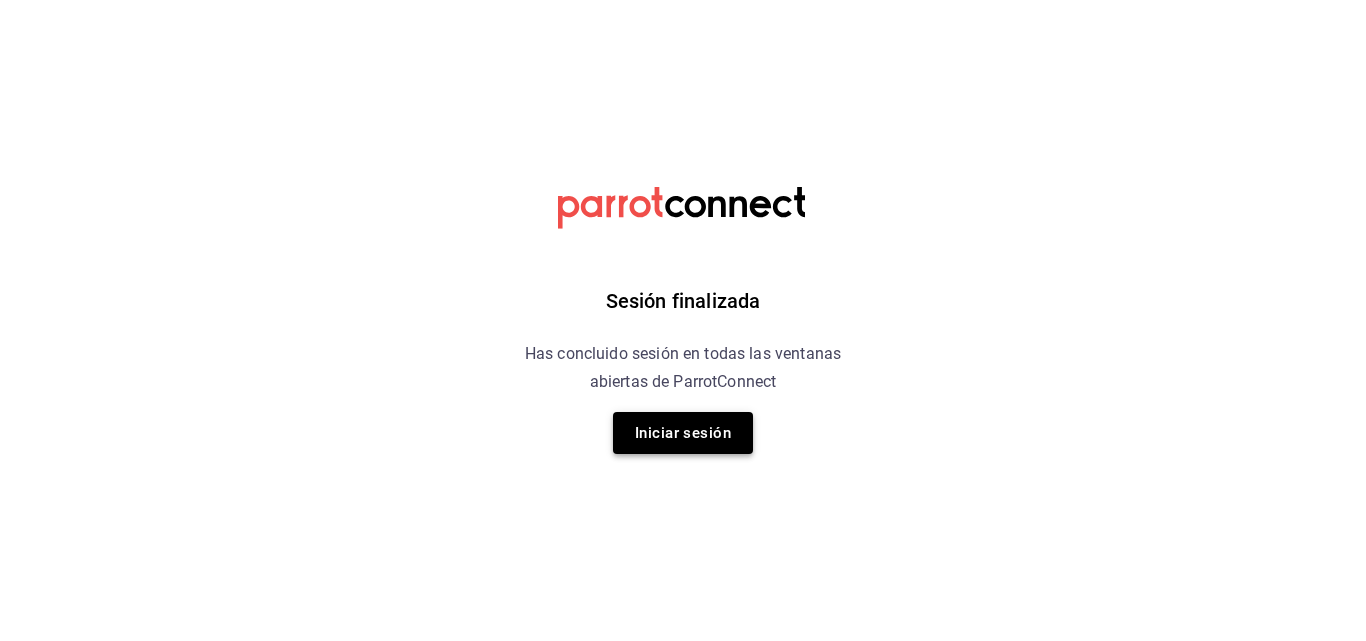 click on "Iniciar sesión" at bounding box center [683, 433] 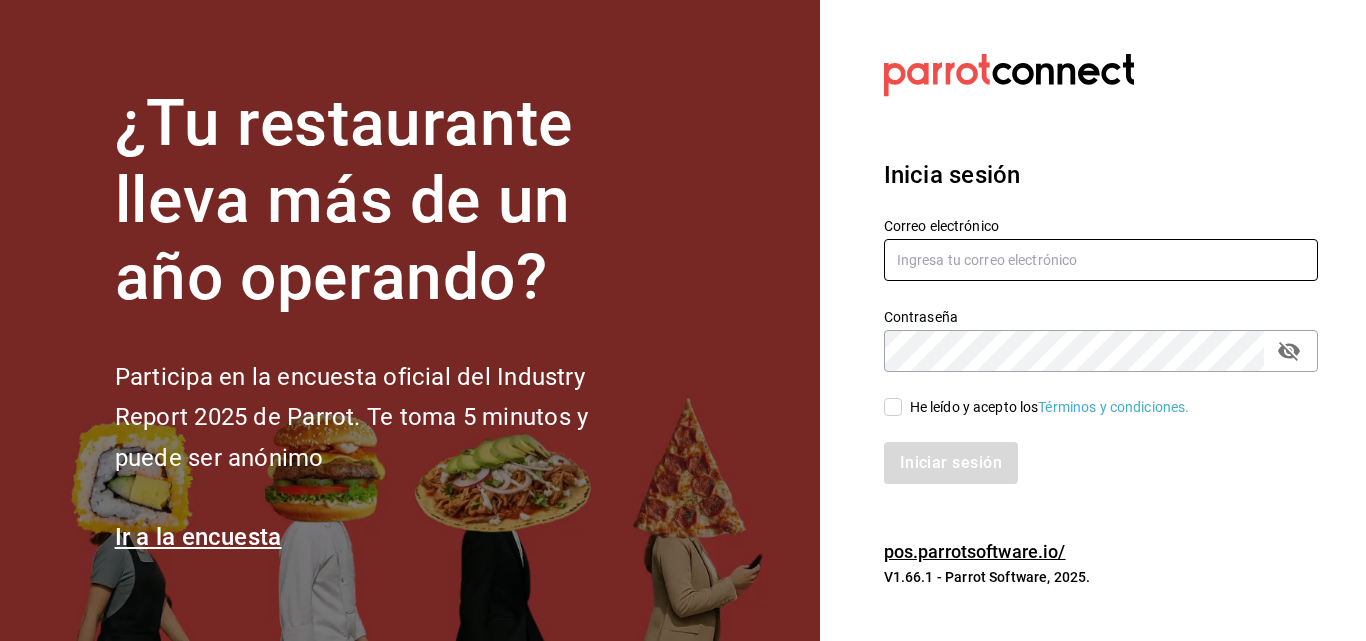 click at bounding box center [1101, 260] 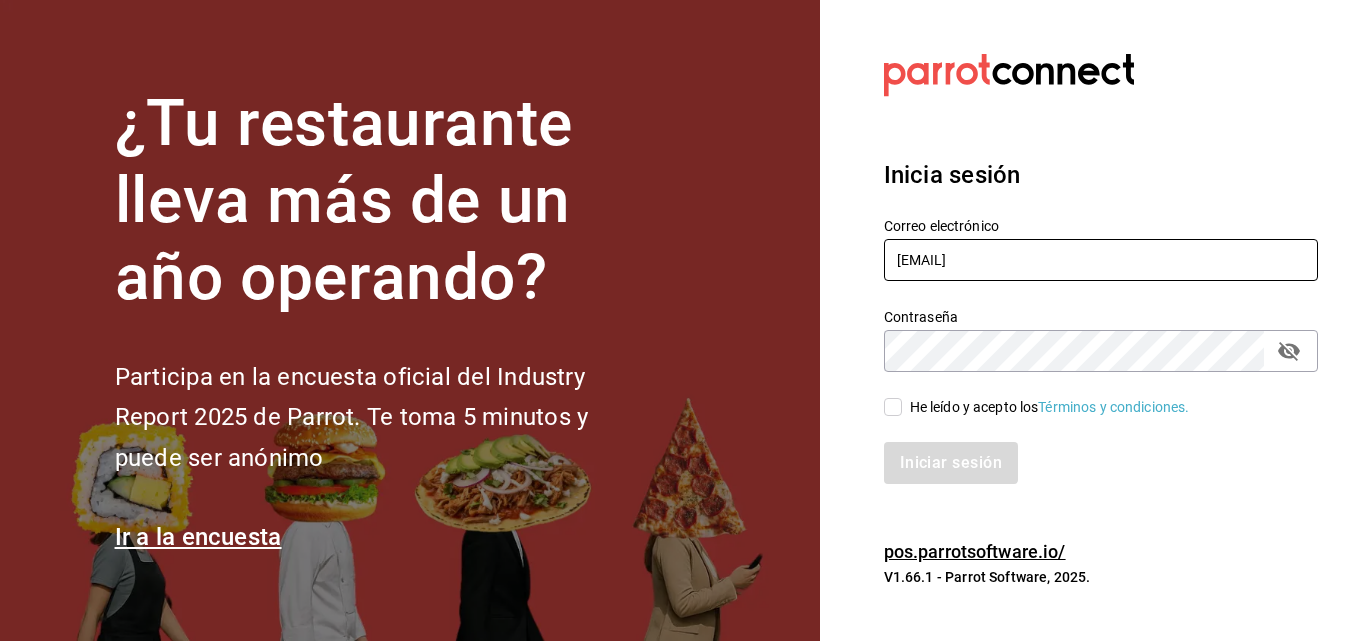 type on "[EMAIL]" 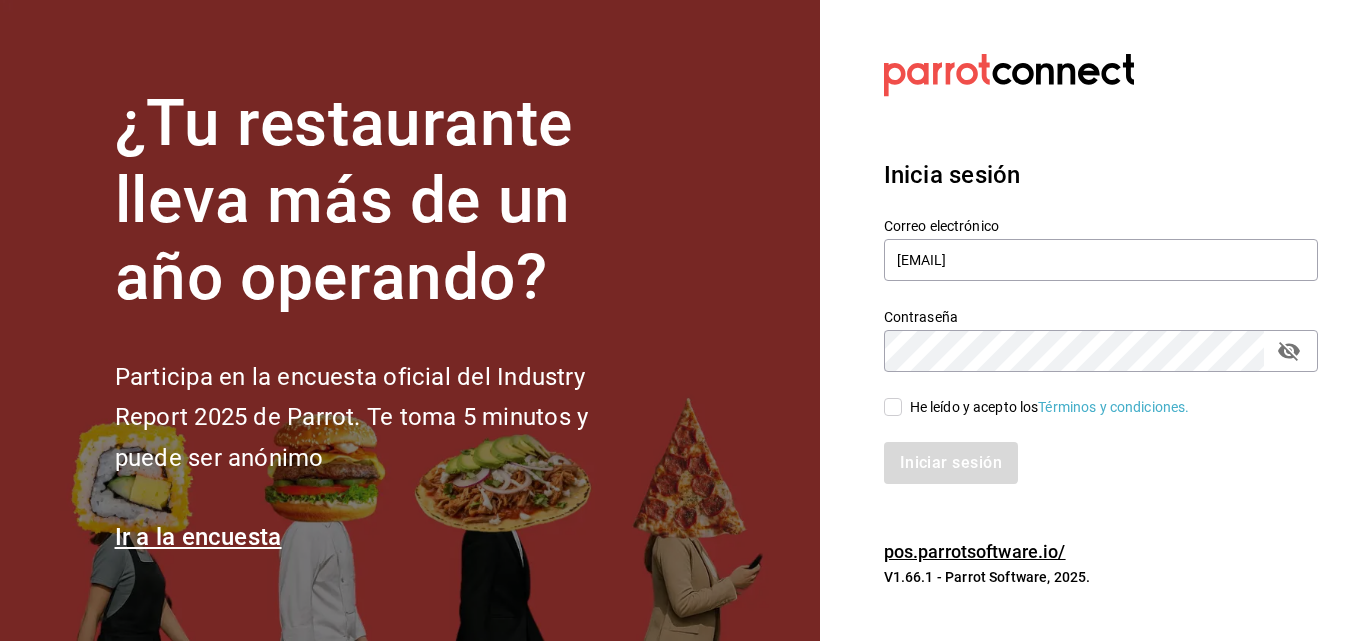 click 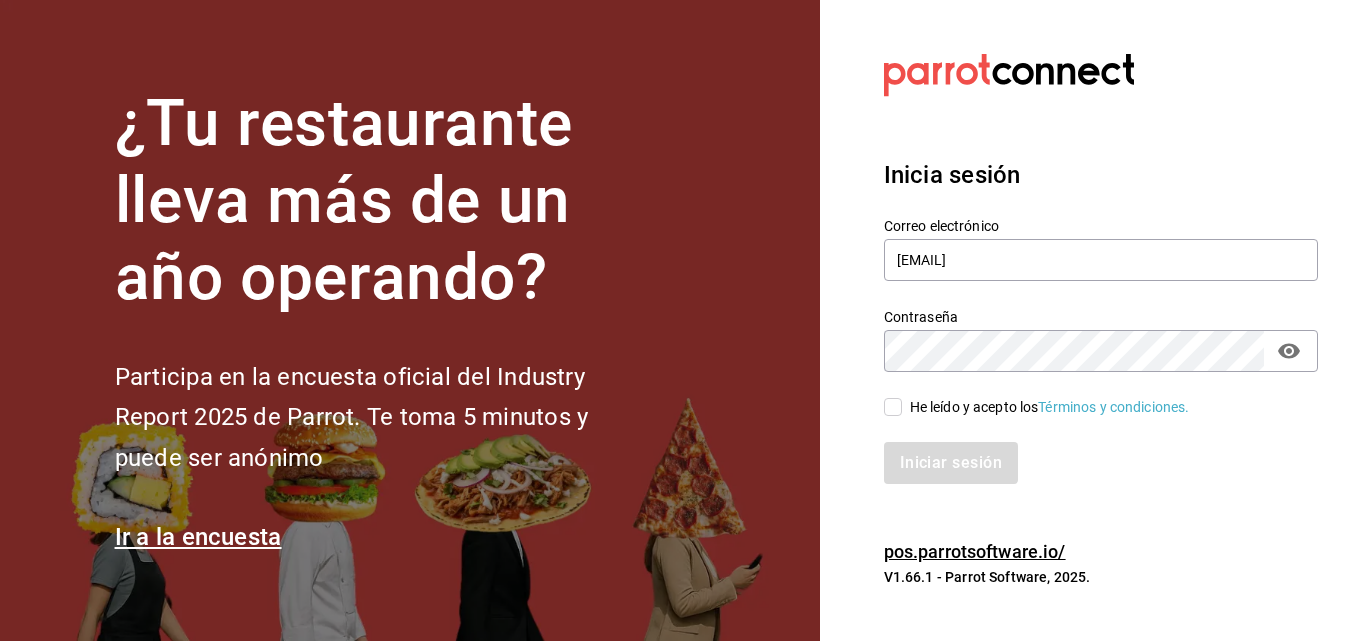 click on "Iniciar sesión" at bounding box center [1089, 451] 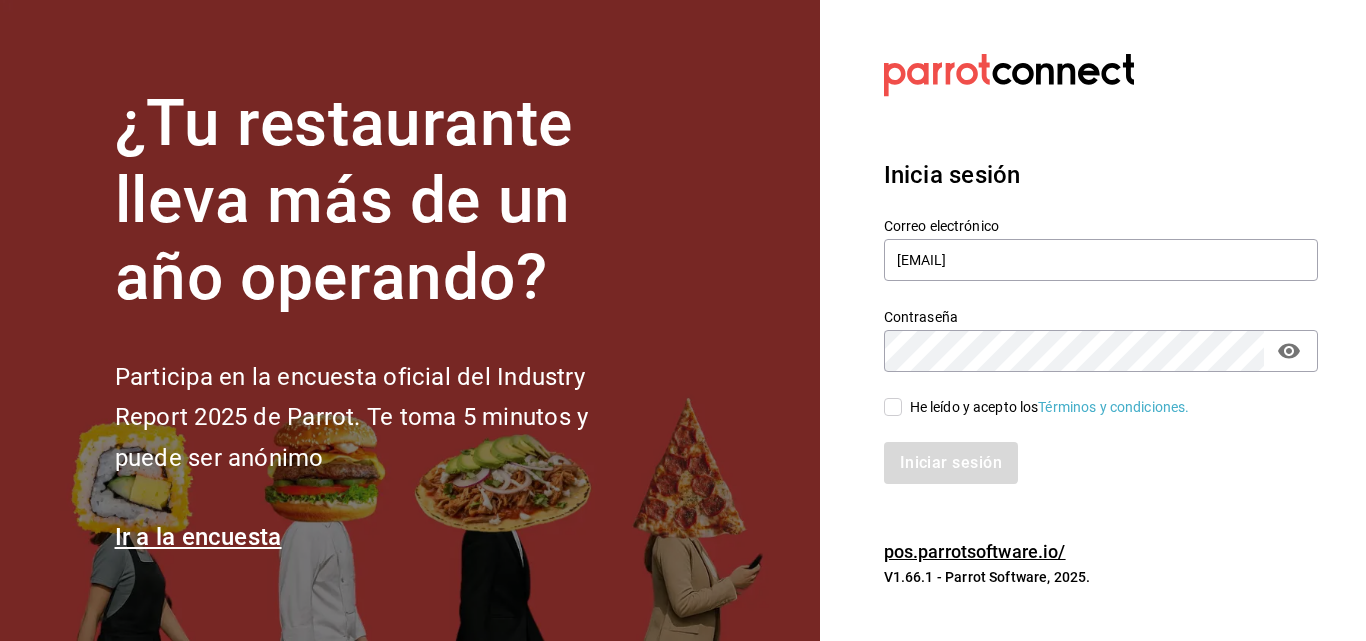 checkbox on "true" 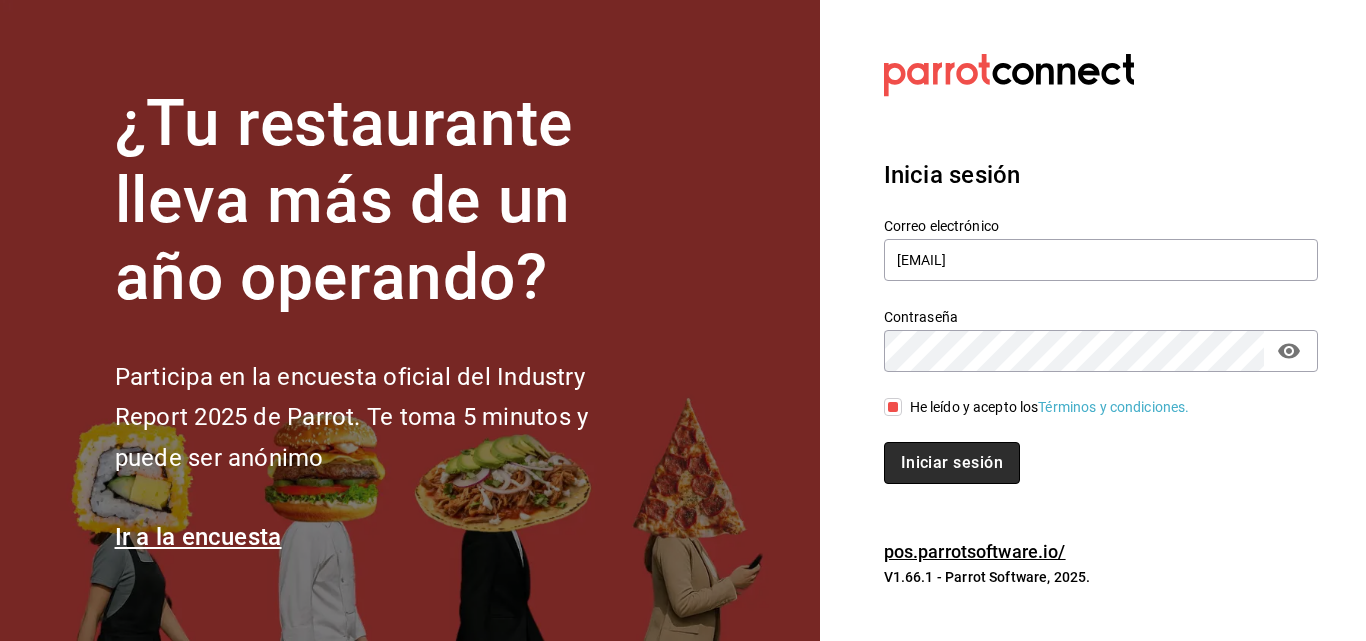 click on "Iniciar sesión" at bounding box center [952, 463] 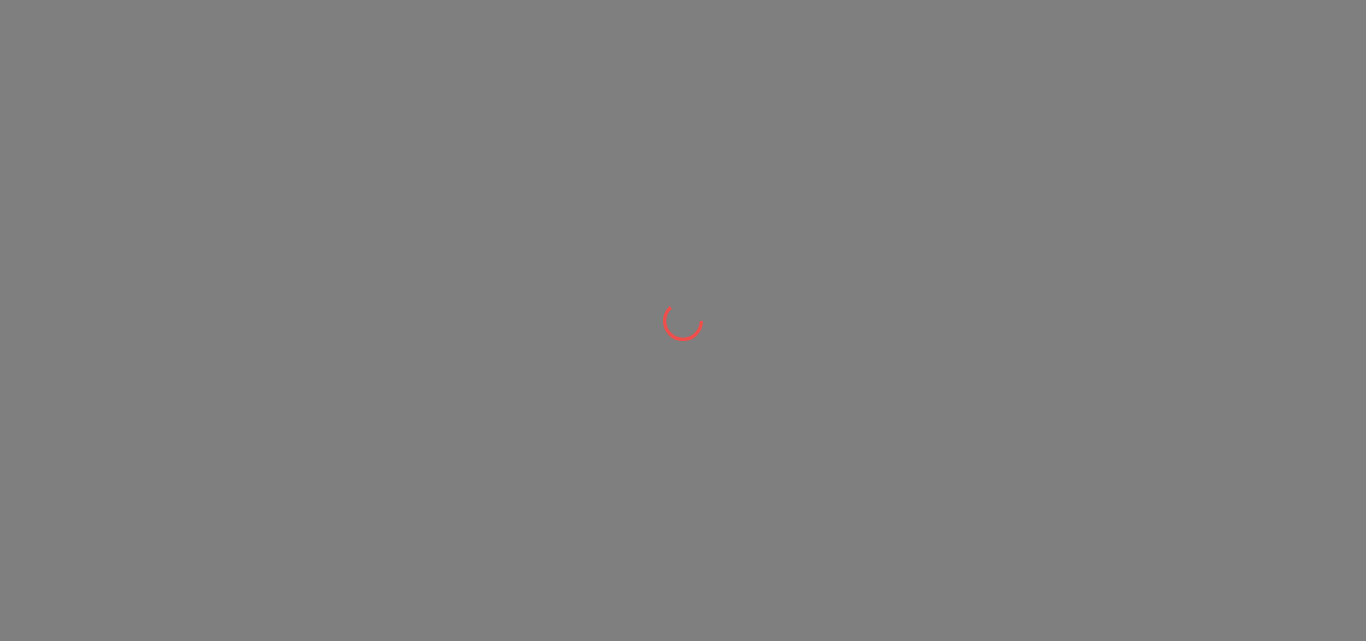 scroll, scrollTop: 0, scrollLeft: 0, axis: both 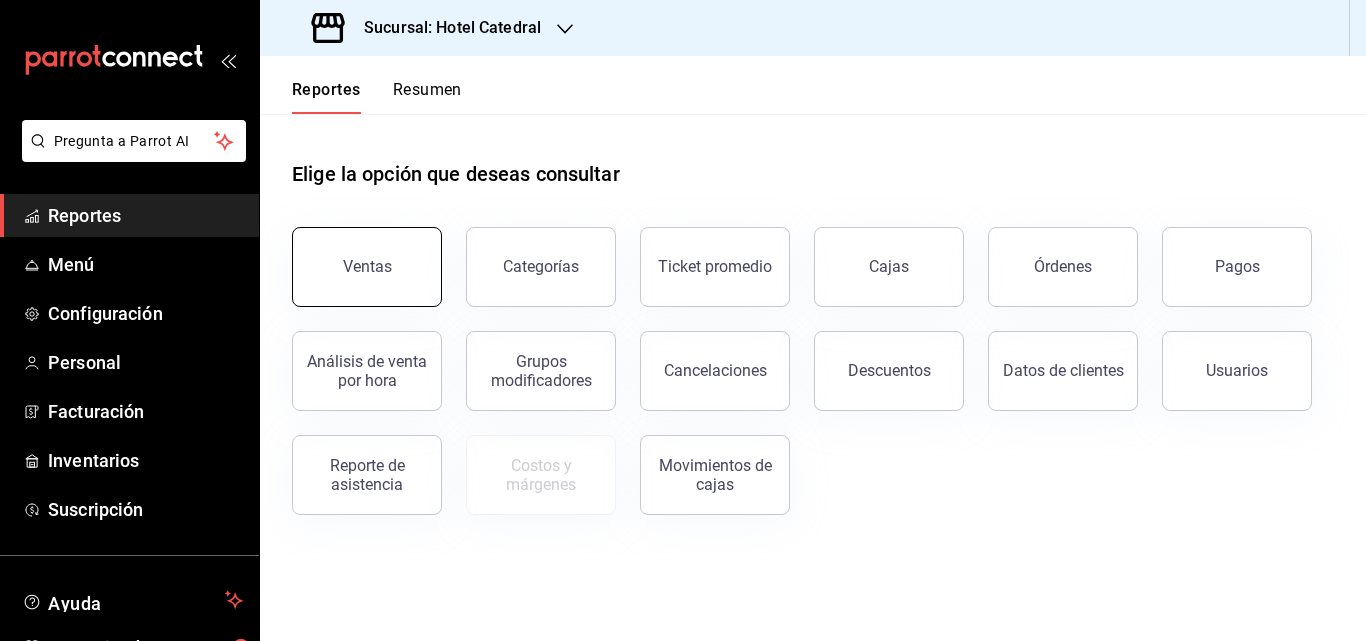 click on "Ventas" at bounding box center [367, 267] 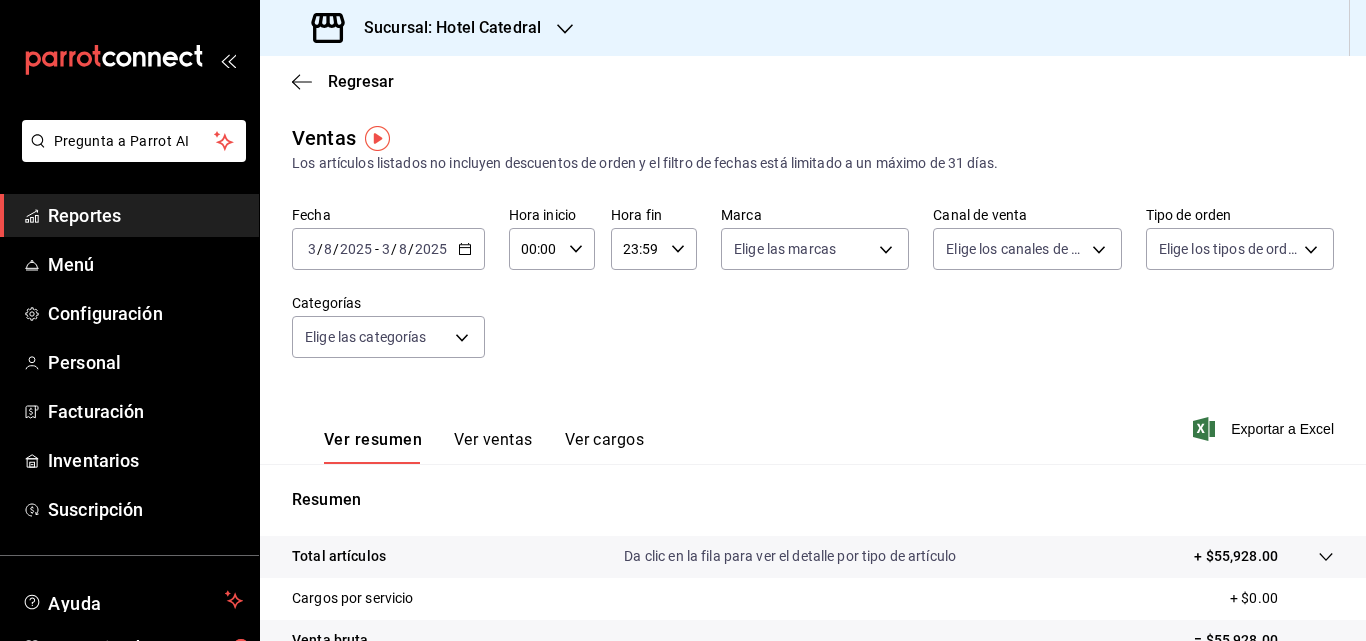 click 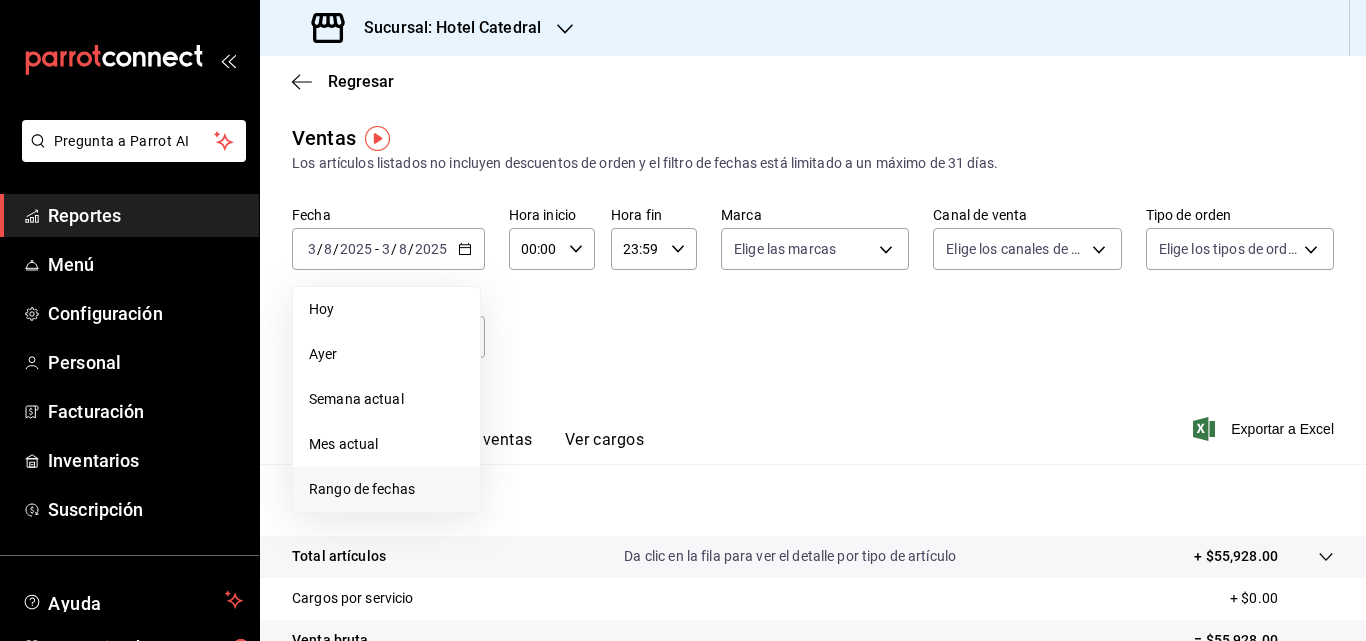 click on "Rango de fechas" at bounding box center (386, 489) 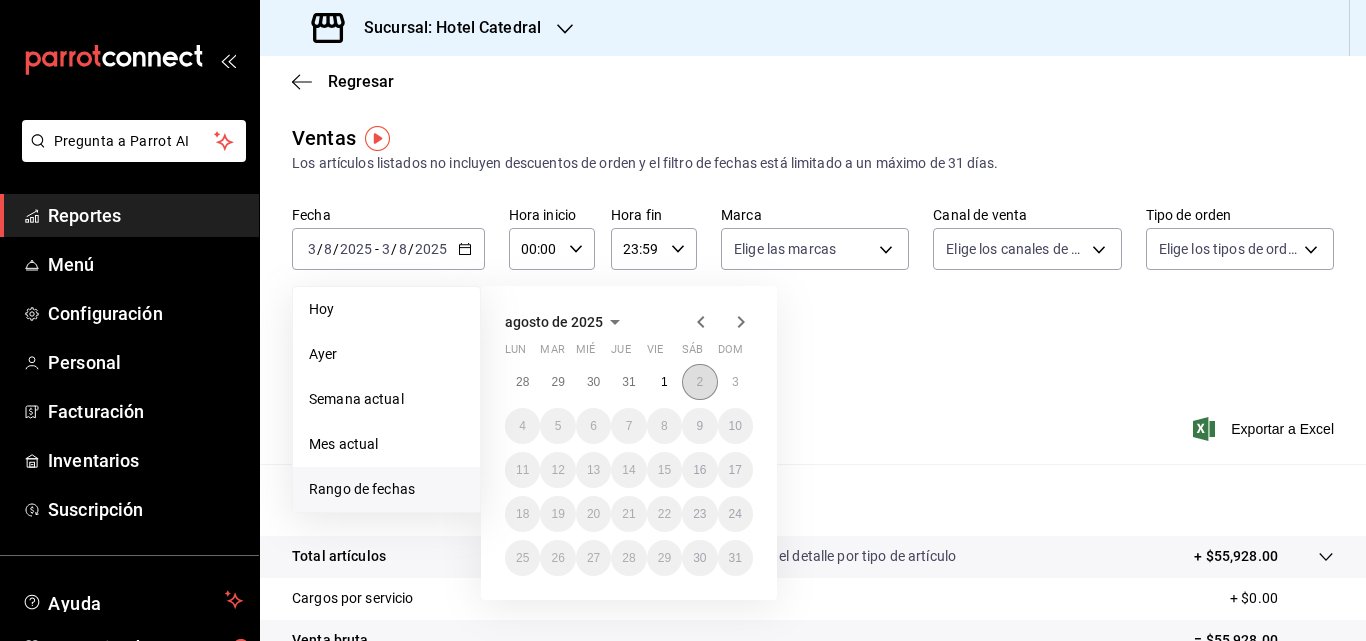 click on "2" at bounding box center [699, 382] 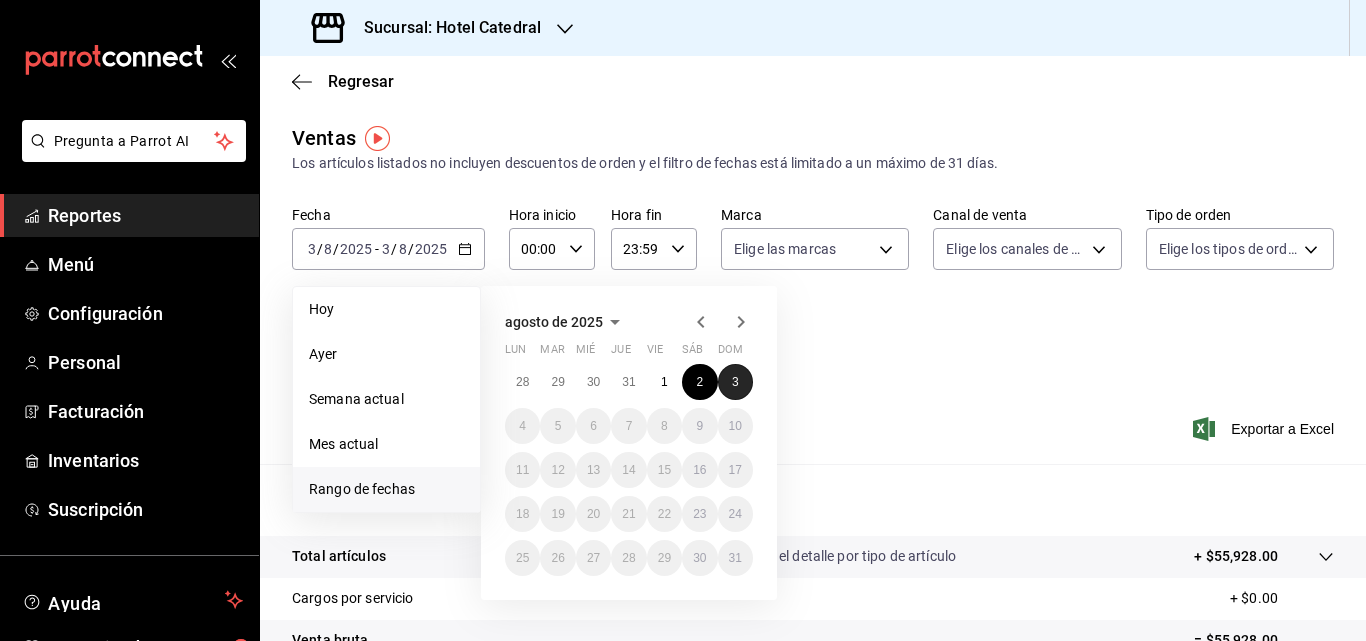 click on "3" at bounding box center (735, 382) 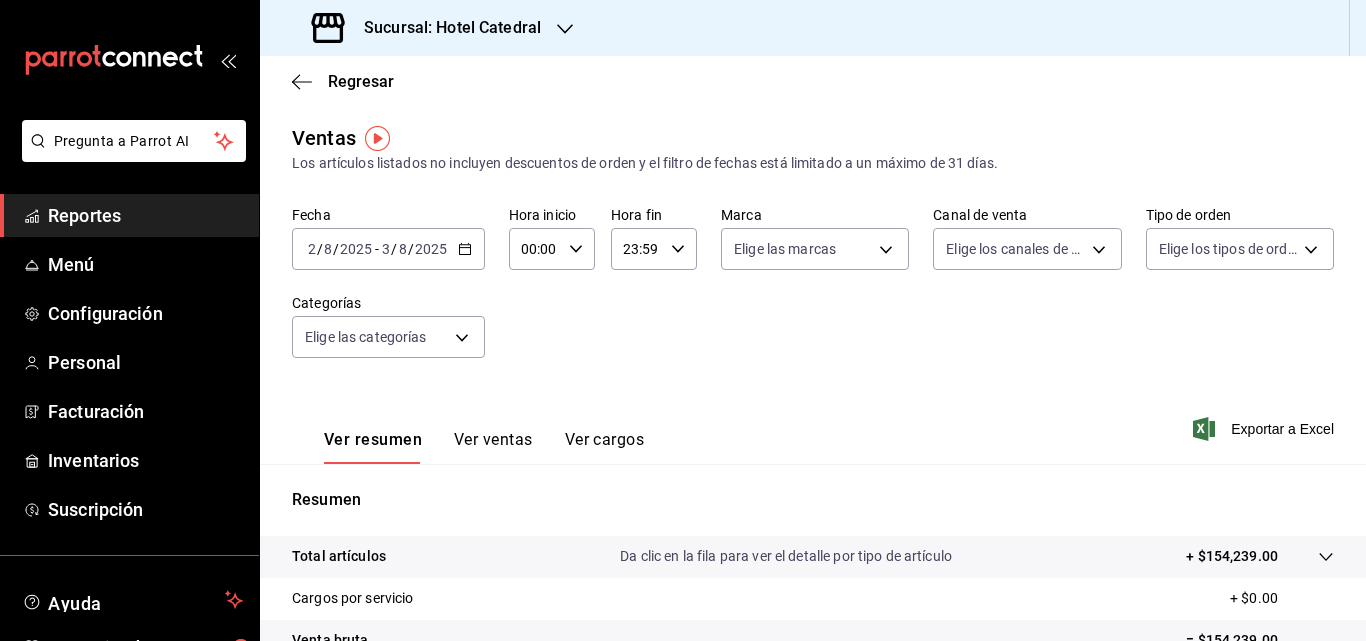 click 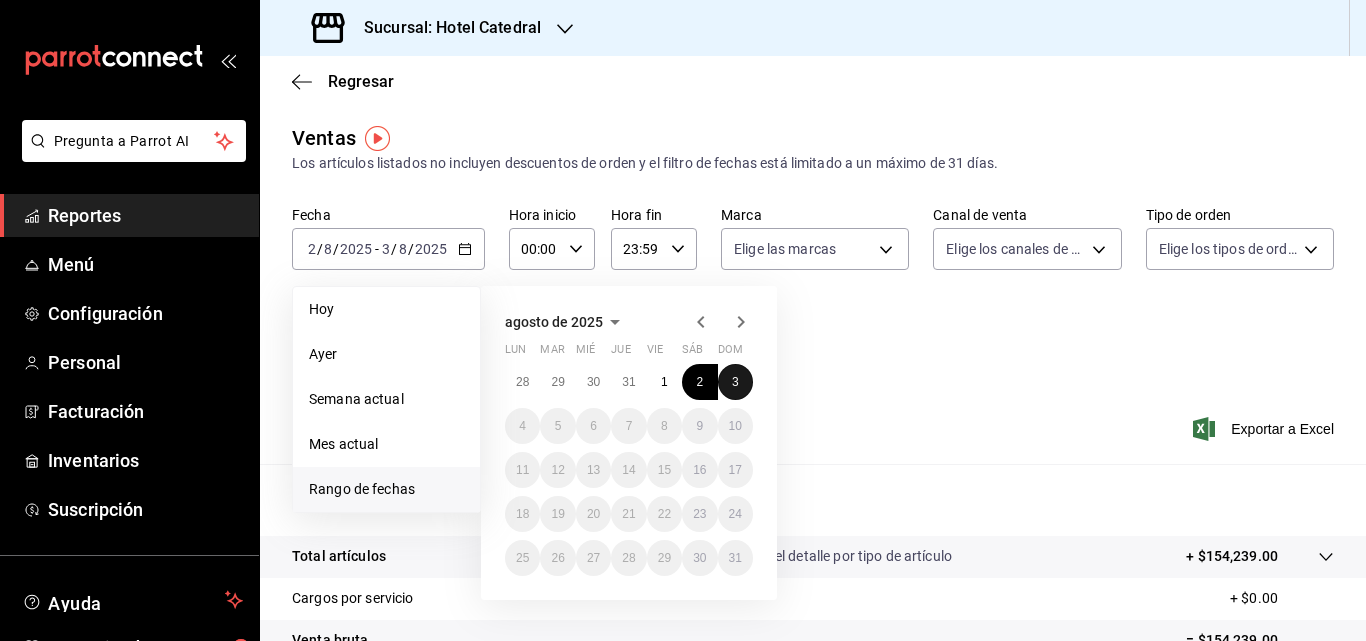 click on "3" at bounding box center [735, 382] 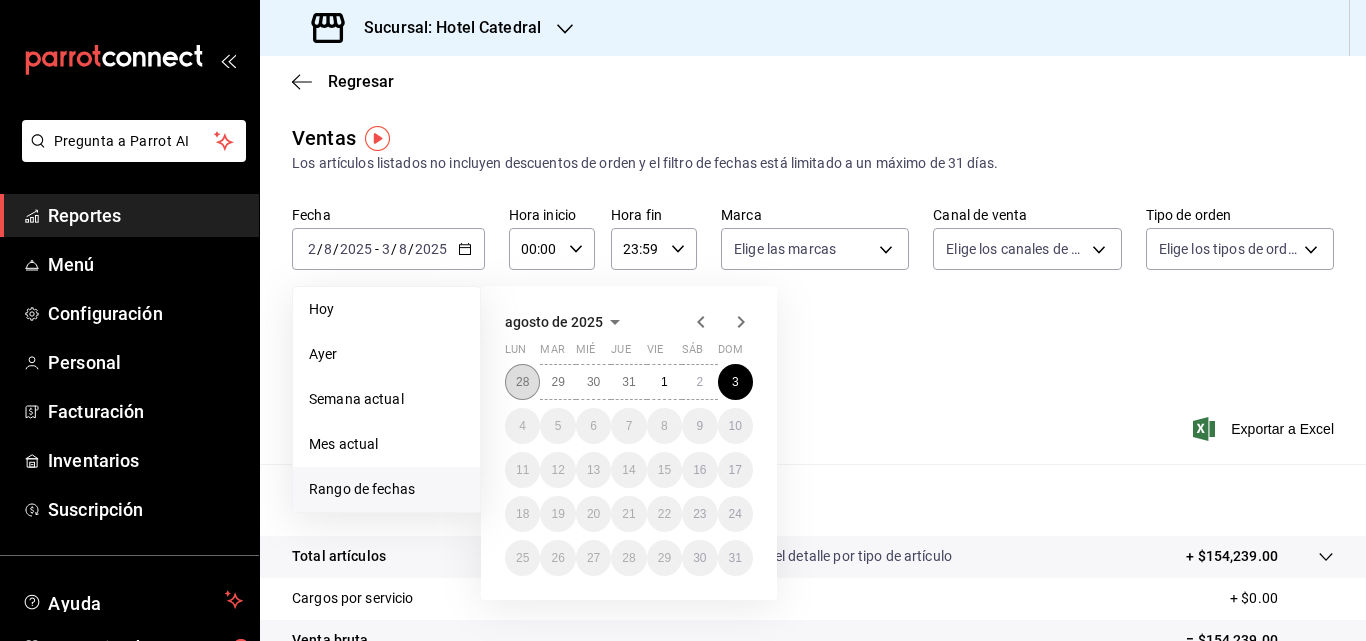click on "28" at bounding box center [522, 382] 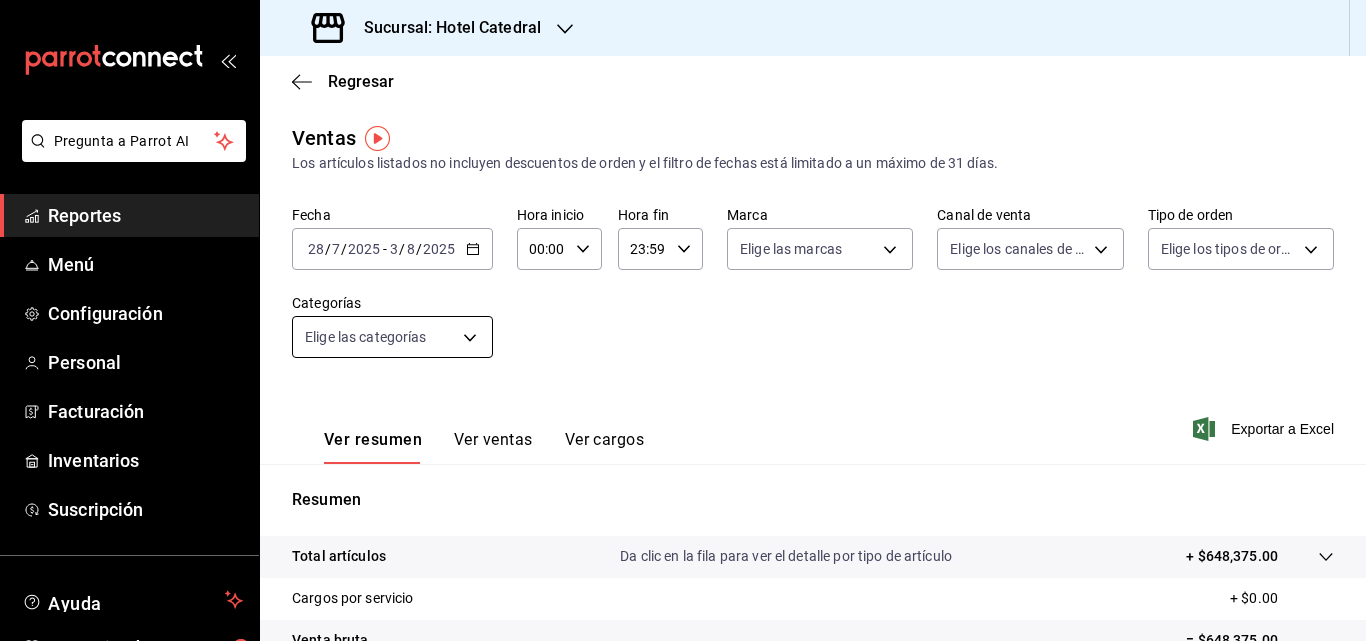 click on "Pregunta a Parrot AI Reportes   Menú   Configuración   Personal   Facturación   Inventarios   Suscripción   Ayuda Recomienda Parrot   Verónica Coahuila   Sugerir nueva función   Sucursal: Hotel Catedral Regresar Ventas Los artículos listados no incluyen descuentos de orden y el filtro de fechas está limitado a un máximo de 31 días. Fecha 2025-07-28 28 / 7 / 2025 - 2025-08-03 3 / 8 / 2025 Hora inicio 00:00 Hora inicio Hora fin 23:59 Hora fin Marca Elige las marcas Canal de venta Elige los canales de venta Tipo de orden Elige los tipos de orden Categorías Elige las categorías Ver resumen Ver ventas Ver cargos Exportar a Excel Resumen Total artículos Da clic en la fila para ver el detalle por tipo de artículo + $648,375.00 Cargos por servicio + $0.00 Venta bruta = $648,375.00 Descuentos totales - $0.00 Certificados de regalo - $0.00 Venta total = $648,375.00 Impuestos - $89,431.03 Venta neta = $558,943.97 Pregunta a Parrot AI Reportes   Menú   Configuración   Personal   Facturación   Inventarios" at bounding box center (683, 320) 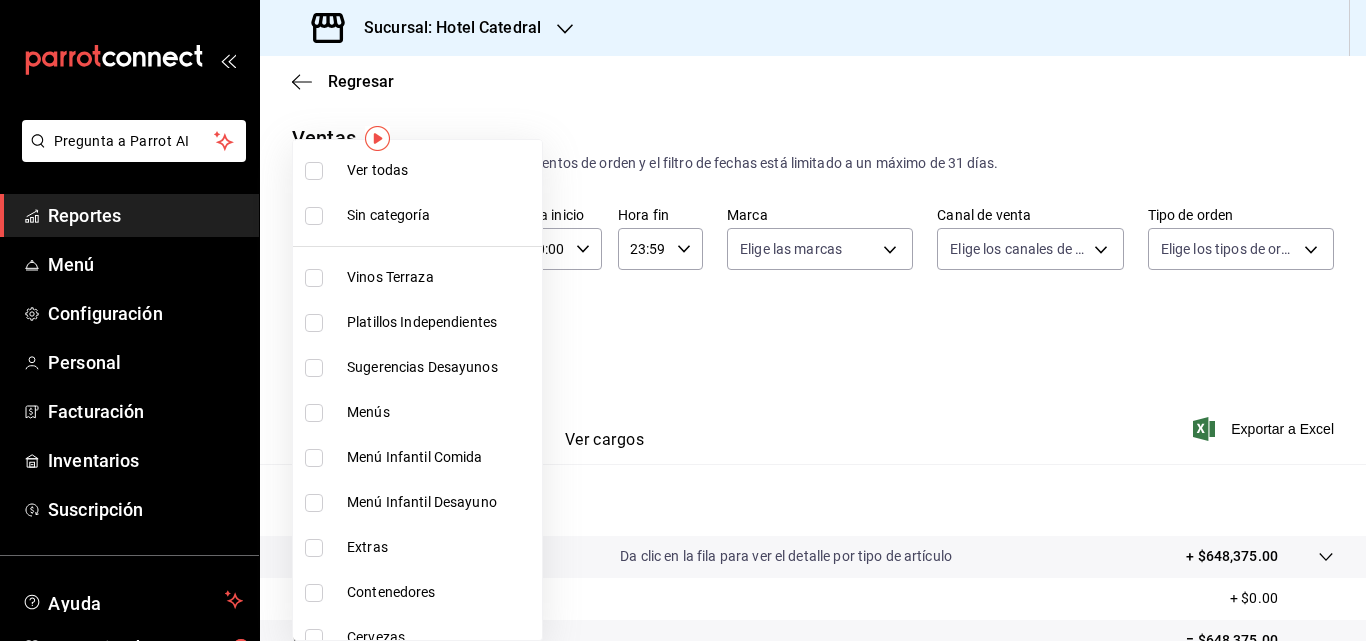 click on "Sugerencias Desayunos" at bounding box center [440, 367] 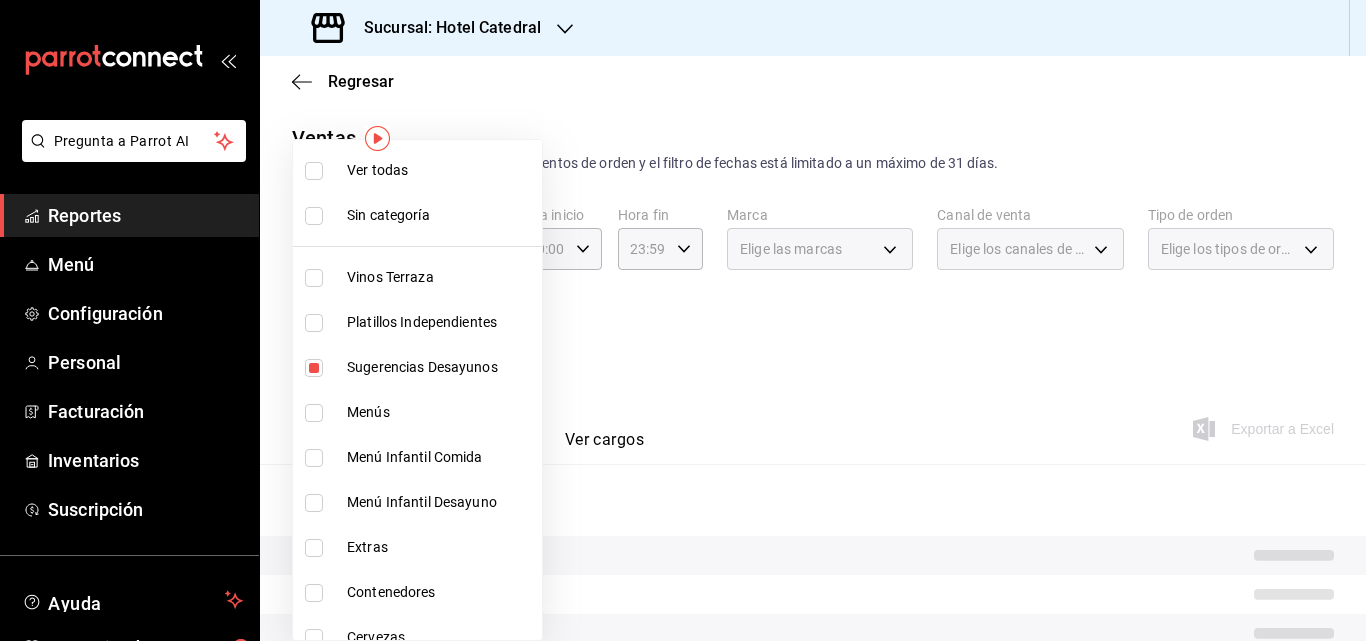 click at bounding box center (683, 320) 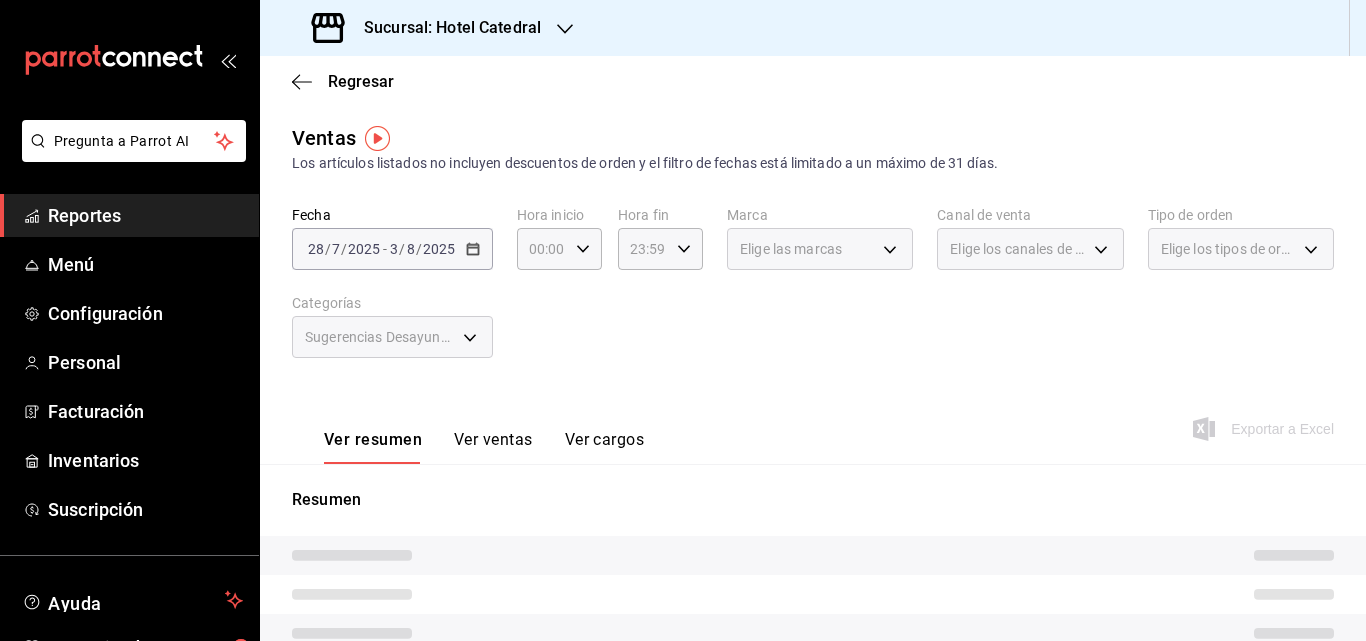 click on "Elige las marcas" at bounding box center [791, 249] 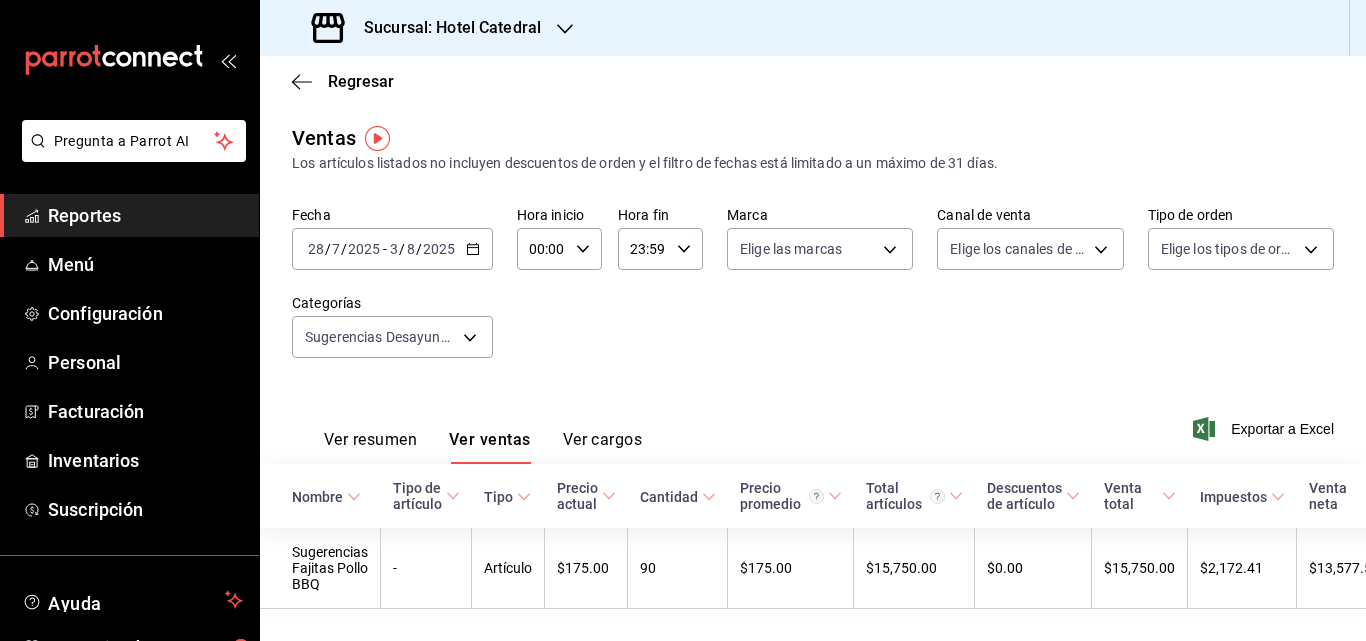 scroll, scrollTop: 60, scrollLeft: 0, axis: vertical 